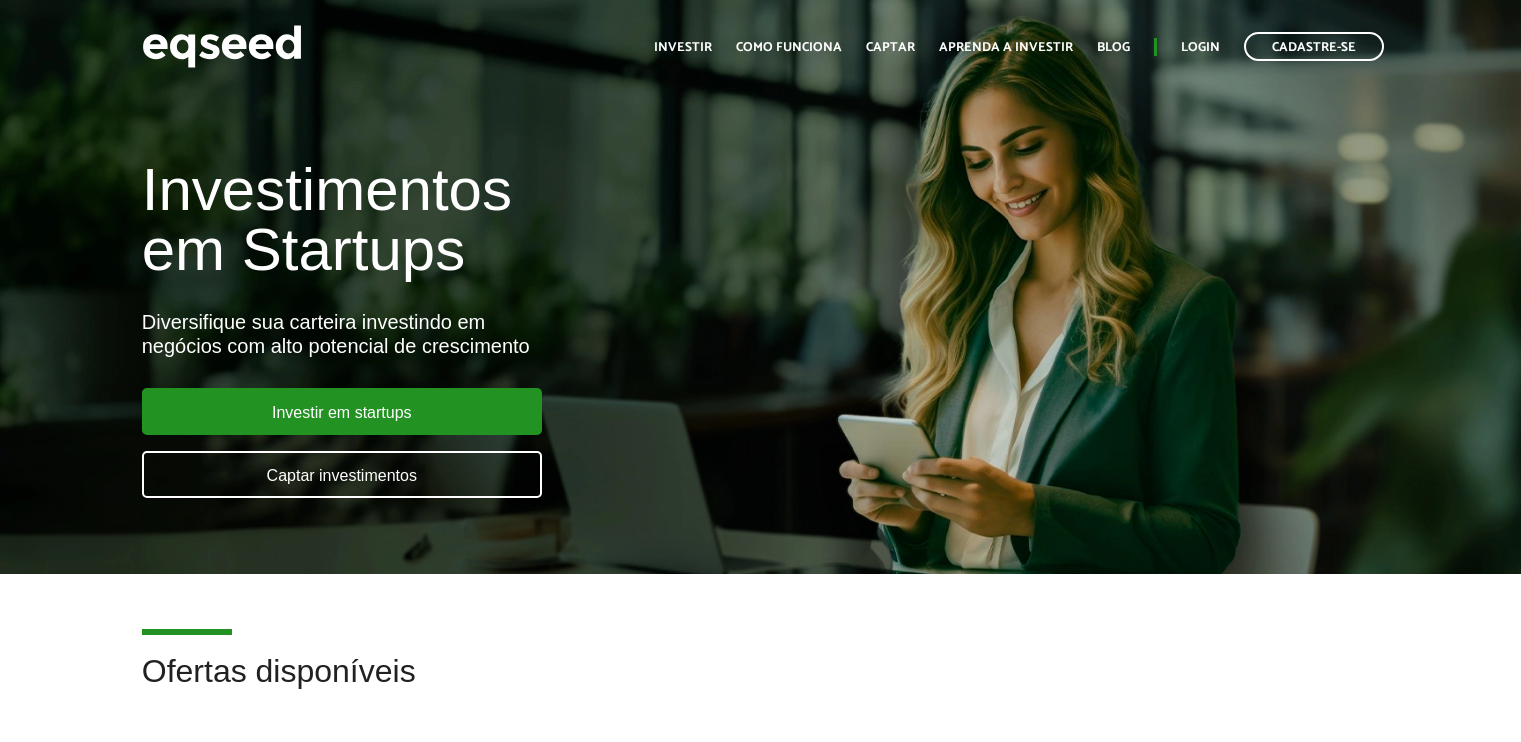scroll, scrollTop: 0, scrollLeft: 0, axis: both 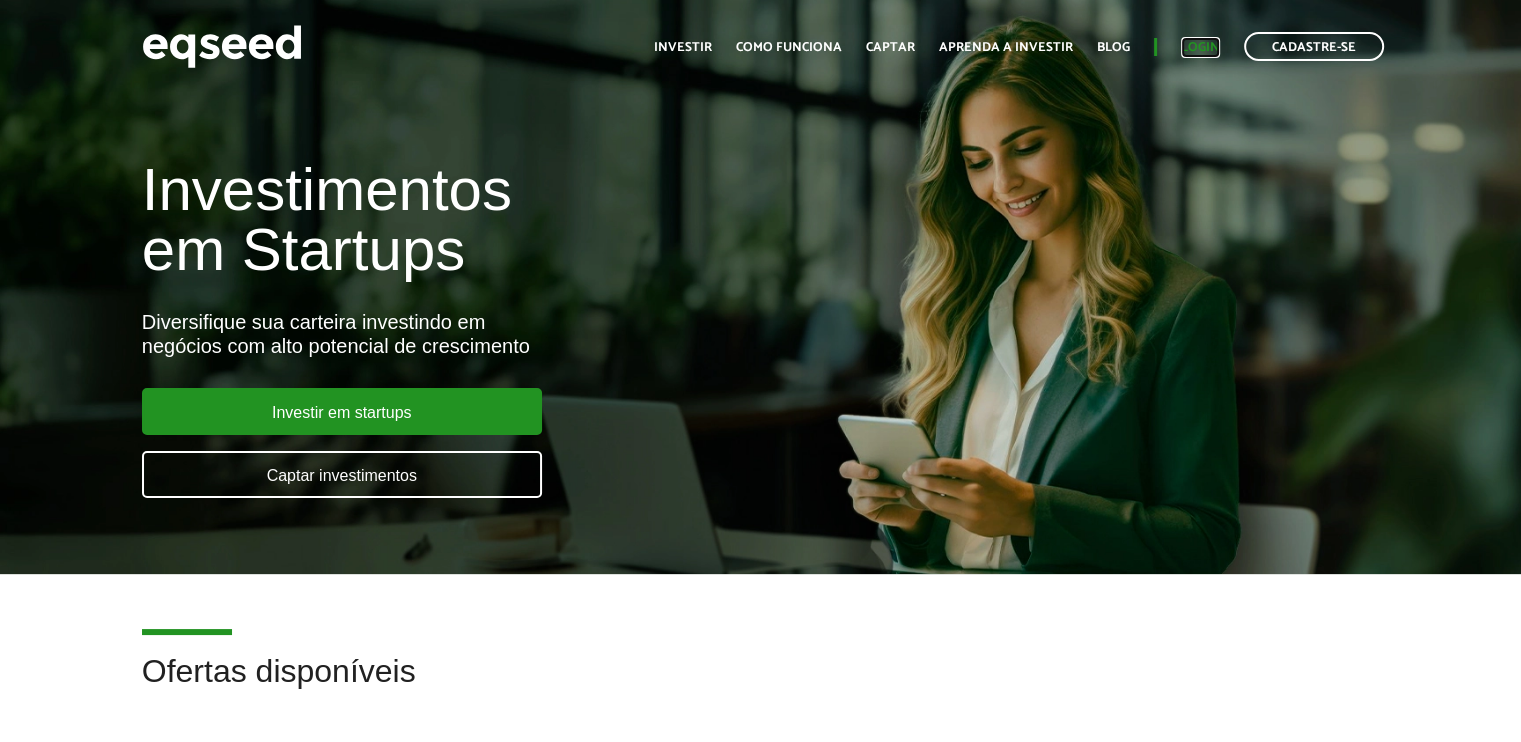 click on "Login" at bounding box center [1200, 47] 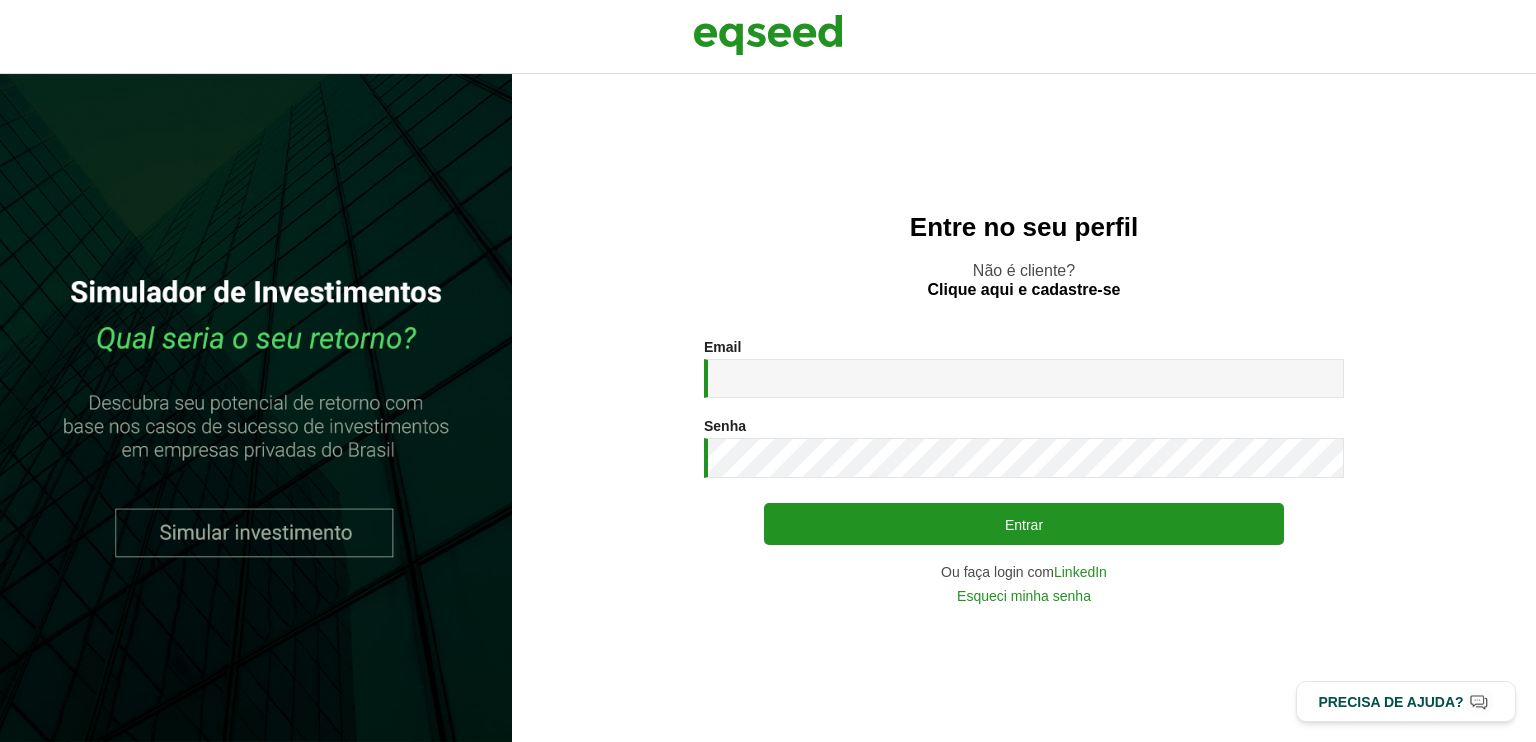 scroll, scrollTop: 0, scrollLeft: 0, axis: both 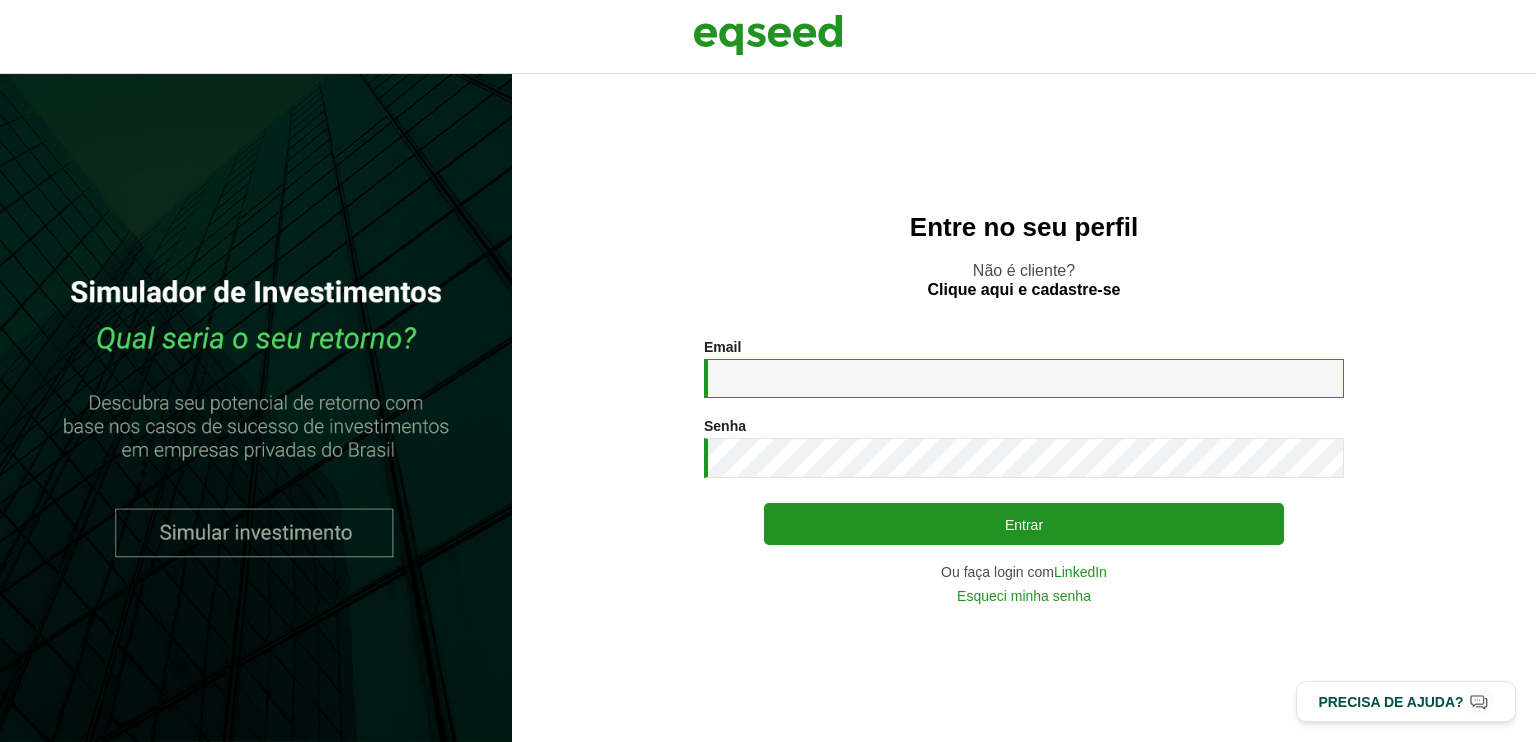 click on "Email  *" at bounding box center (1024, 378) 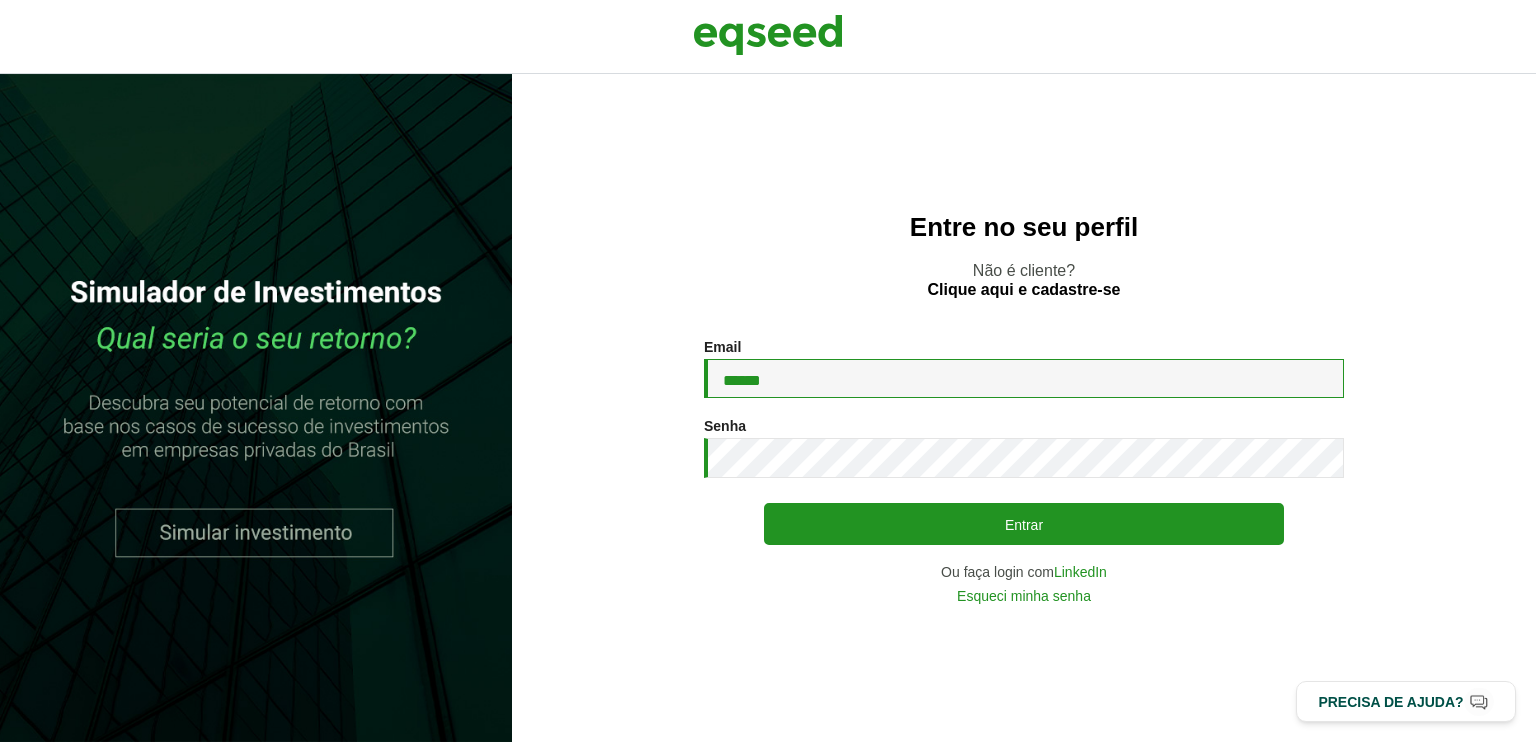 type on "**********" 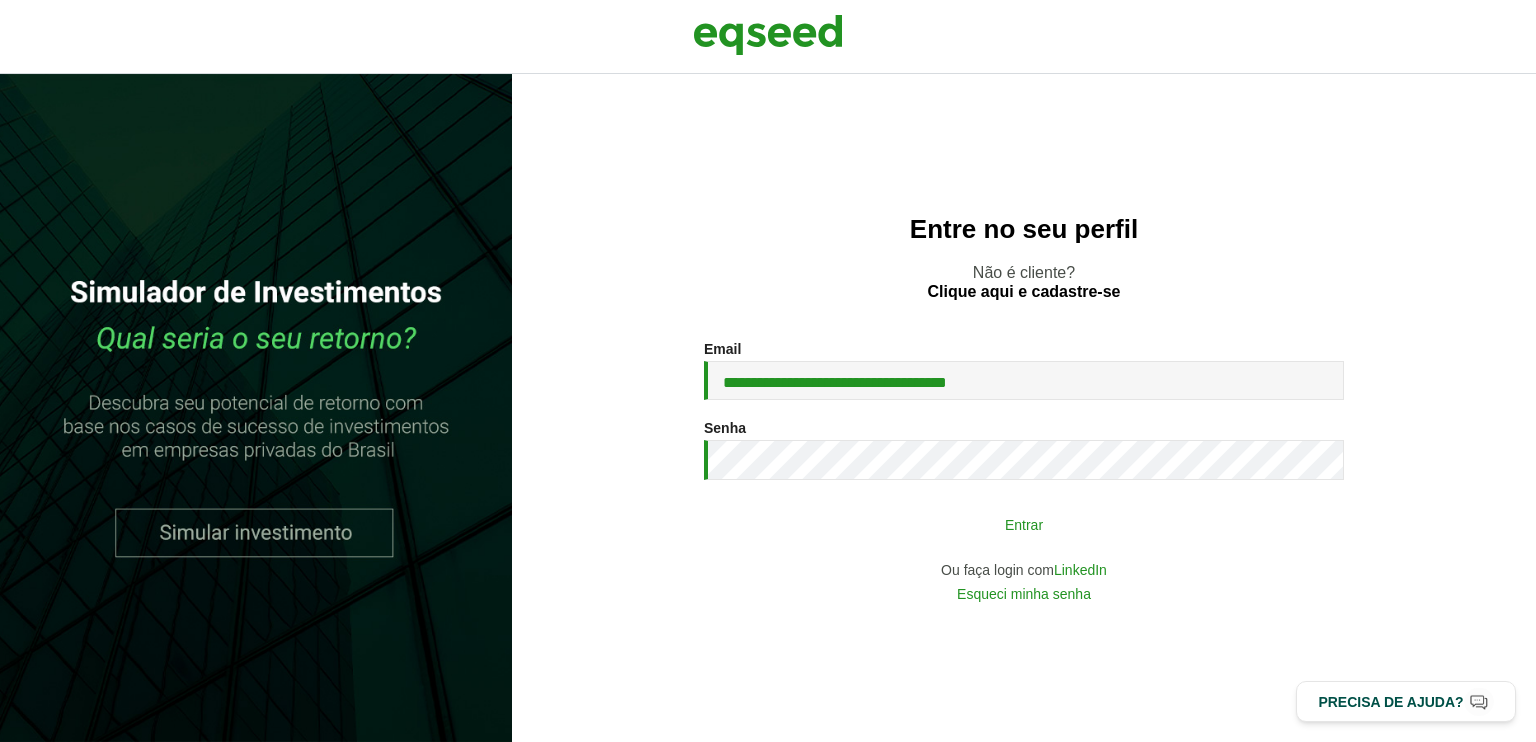 click on "Entrar" at bounding box center [1024, 524] 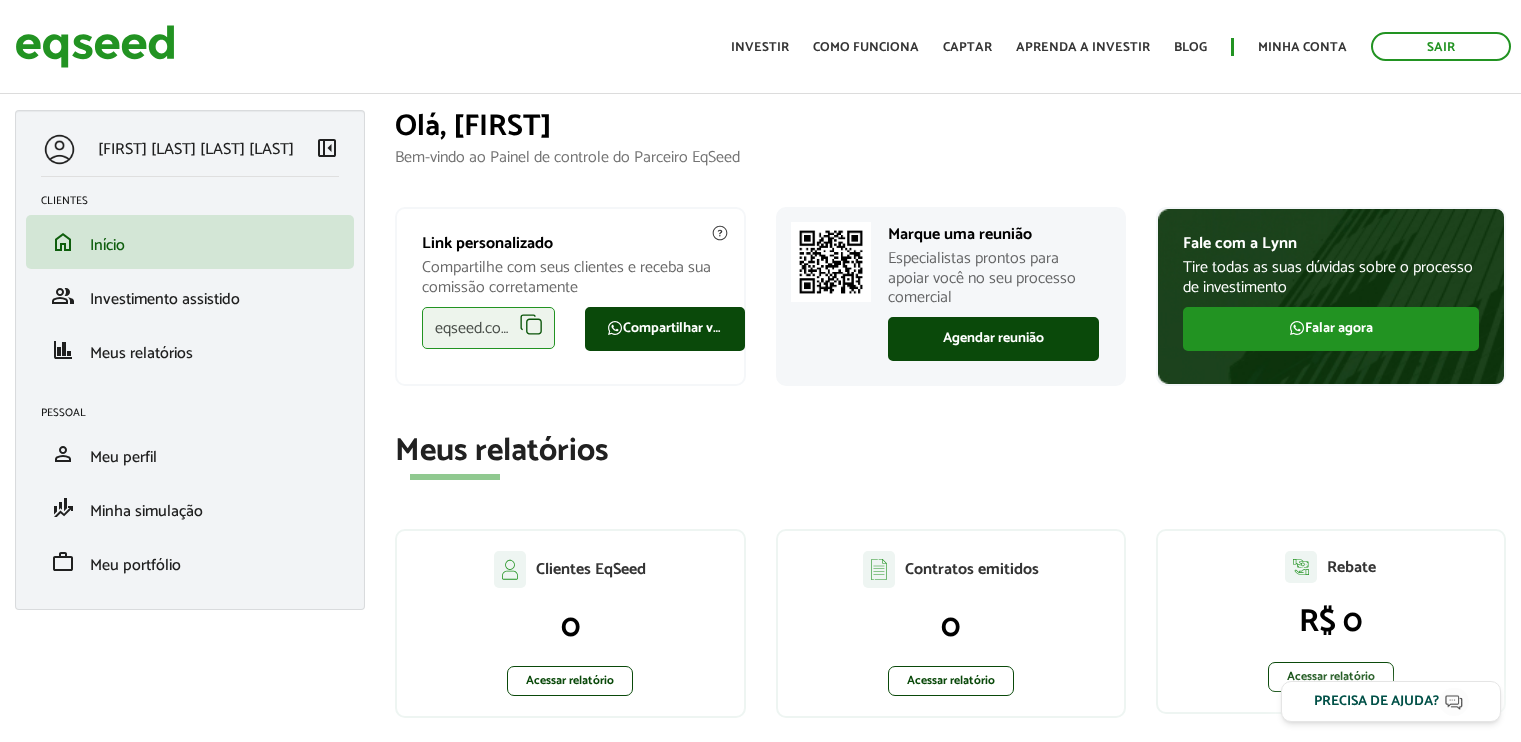 scroll, scrollTop: 0, scrollLeft: 0, axis: both 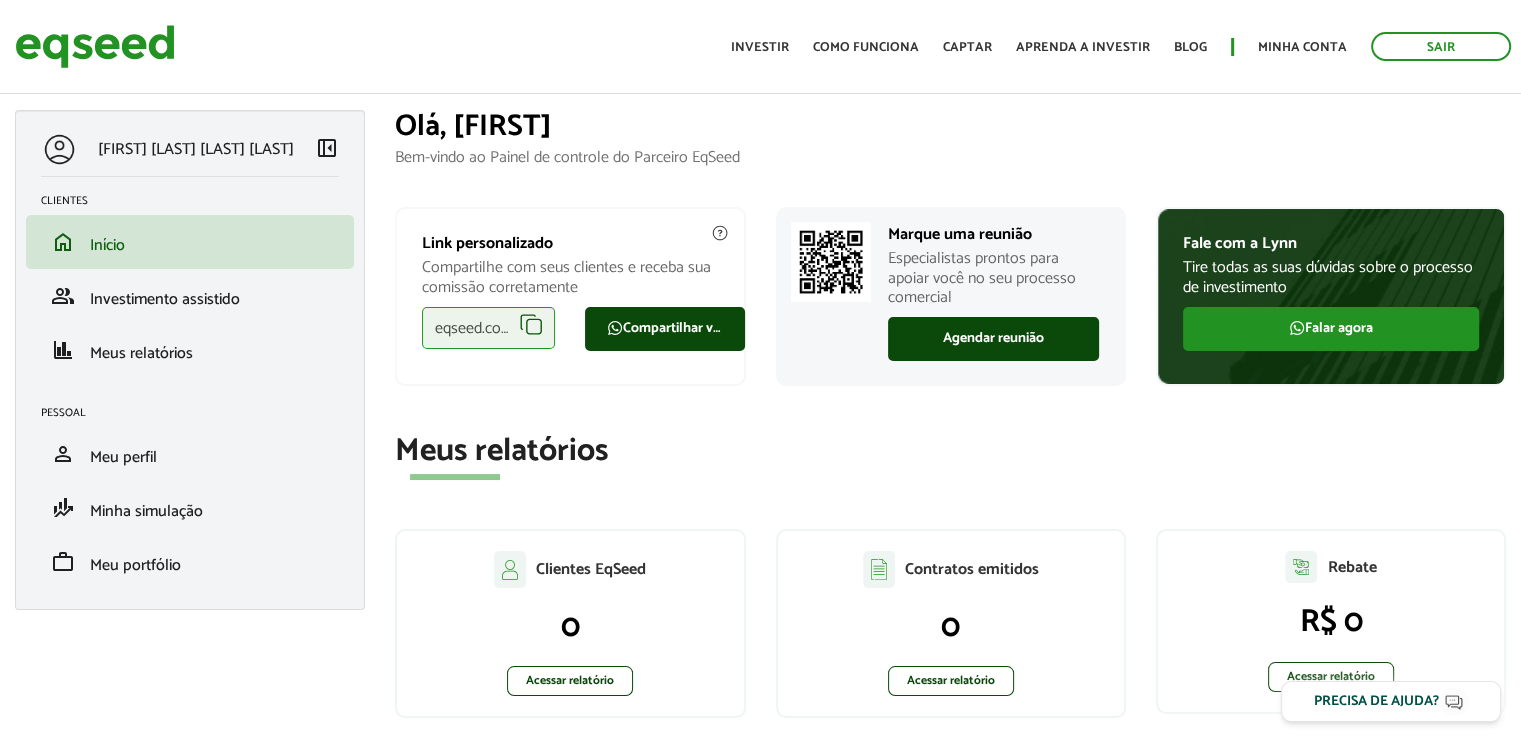 click on "Meus relatórios" at bounding box center [950, 451] 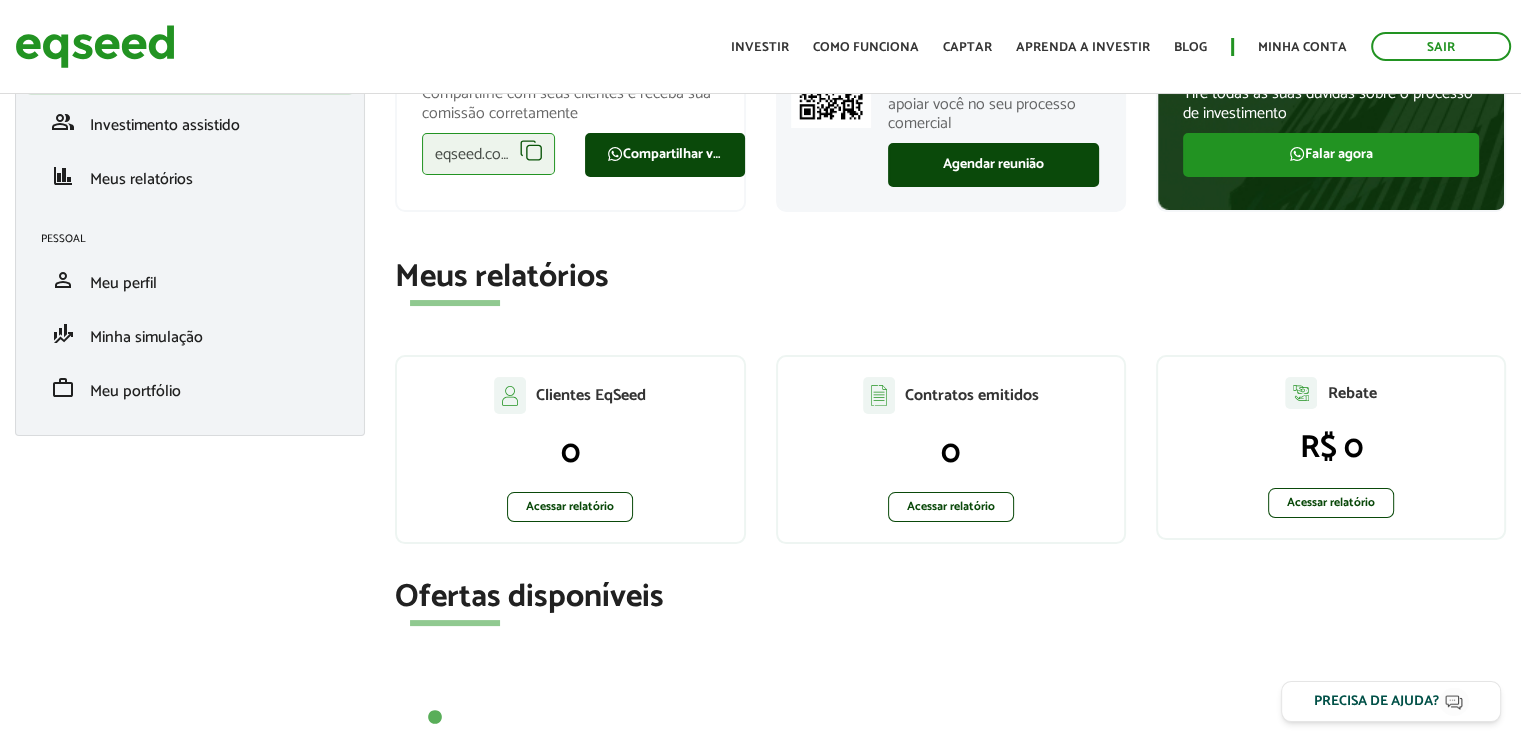 scroll, scrollTop: 0, scrollLeft: 0, axis: both 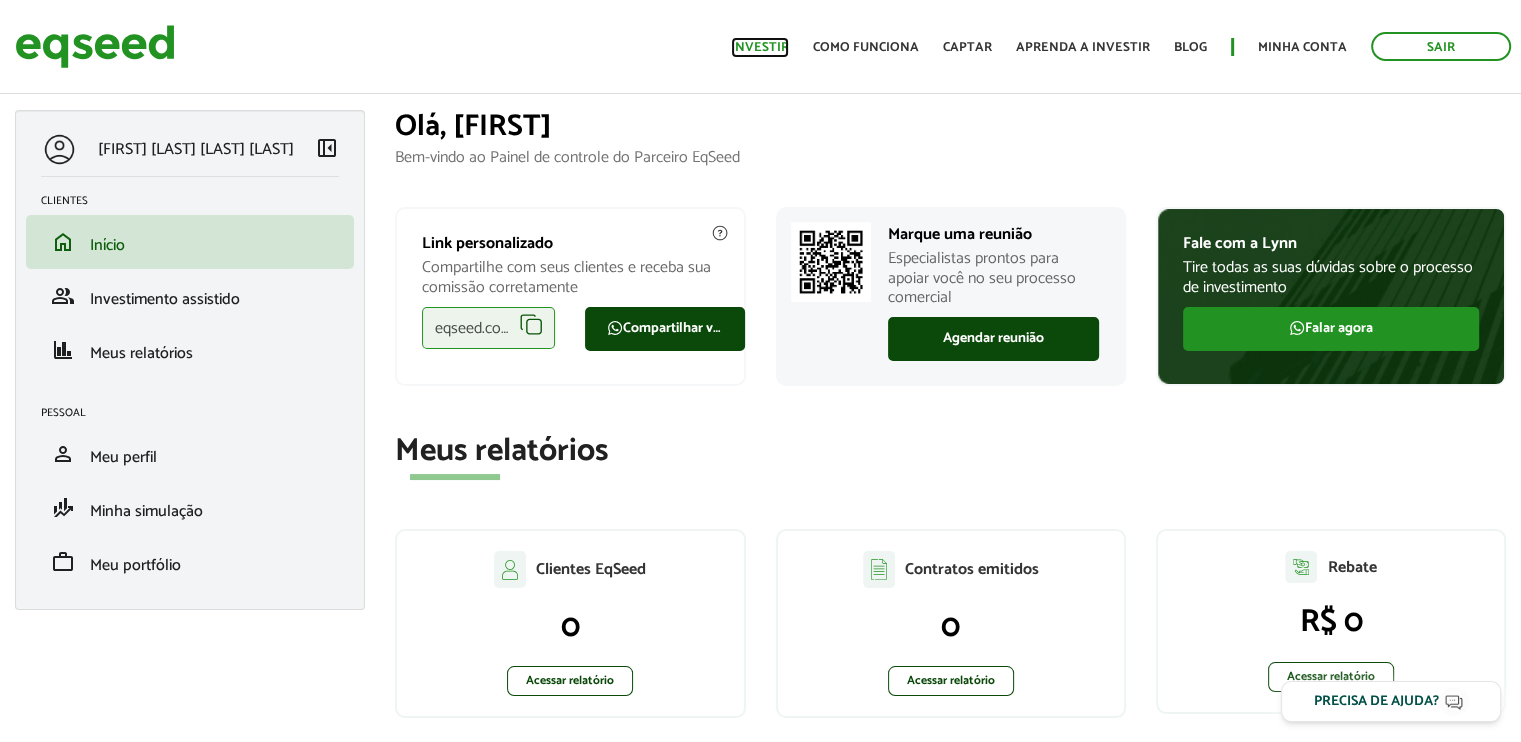 click on "Investir" at bounding box center [760, 47] 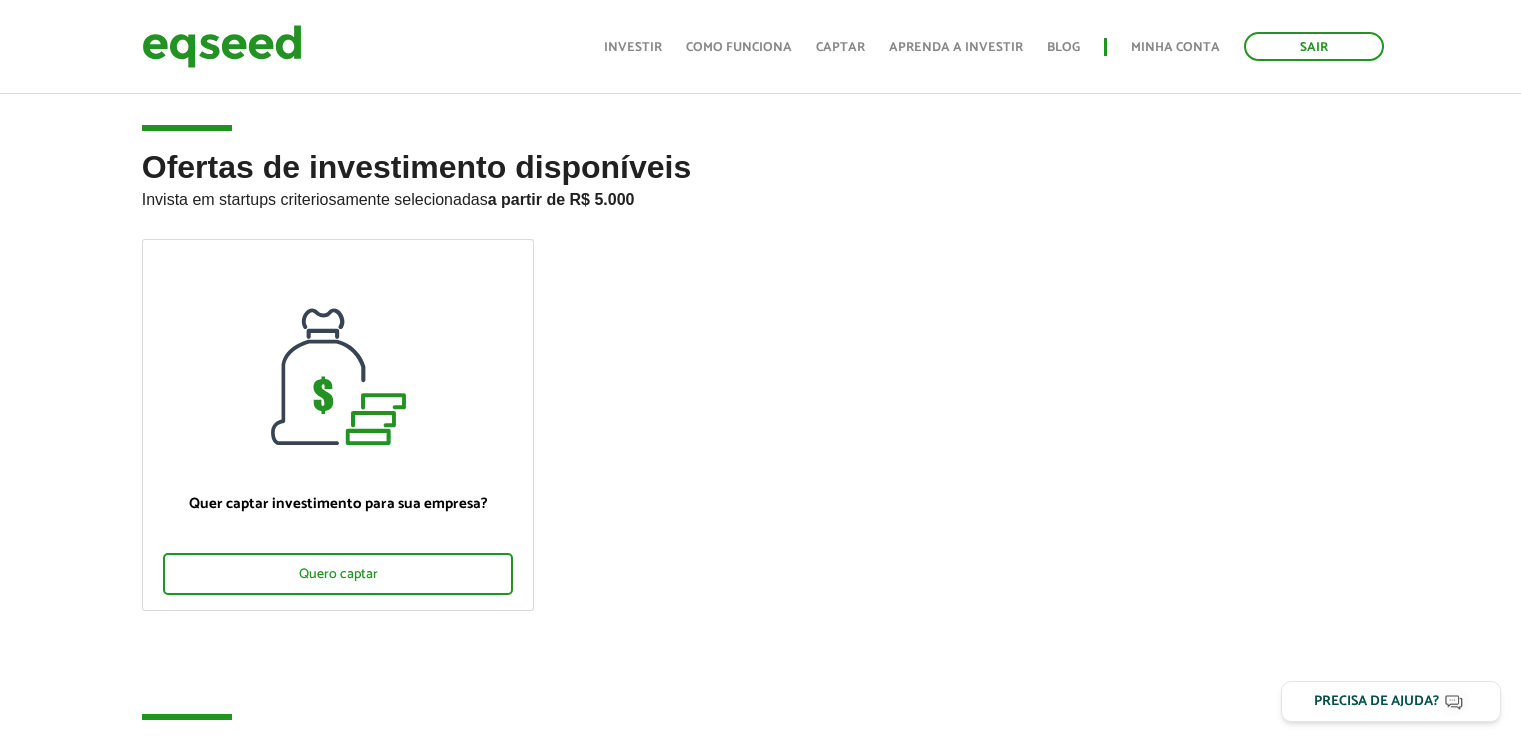 scroll, scrollTop: 417, scrollLeft: 0, axis: vertical 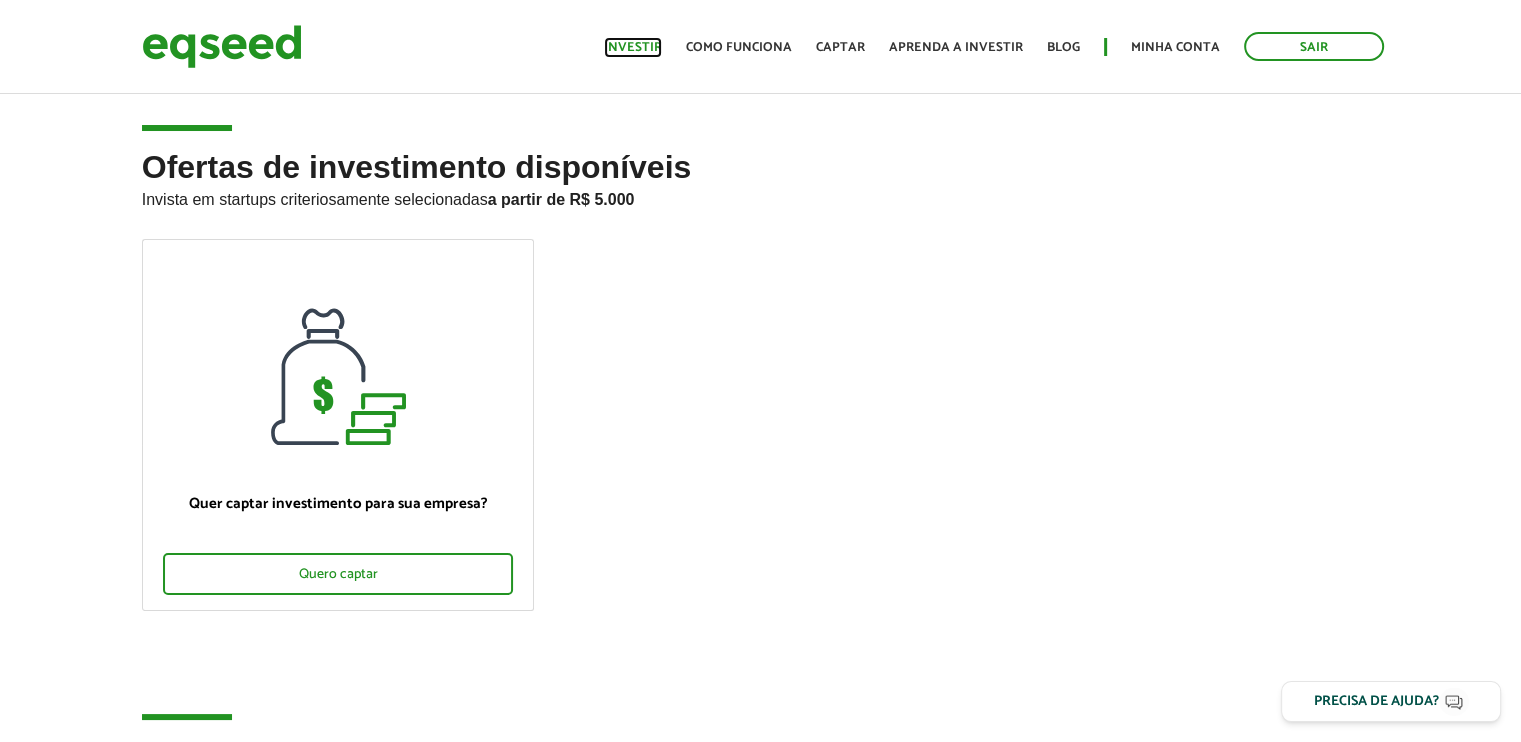 click on "Investir" at bounding box center (633, 47) 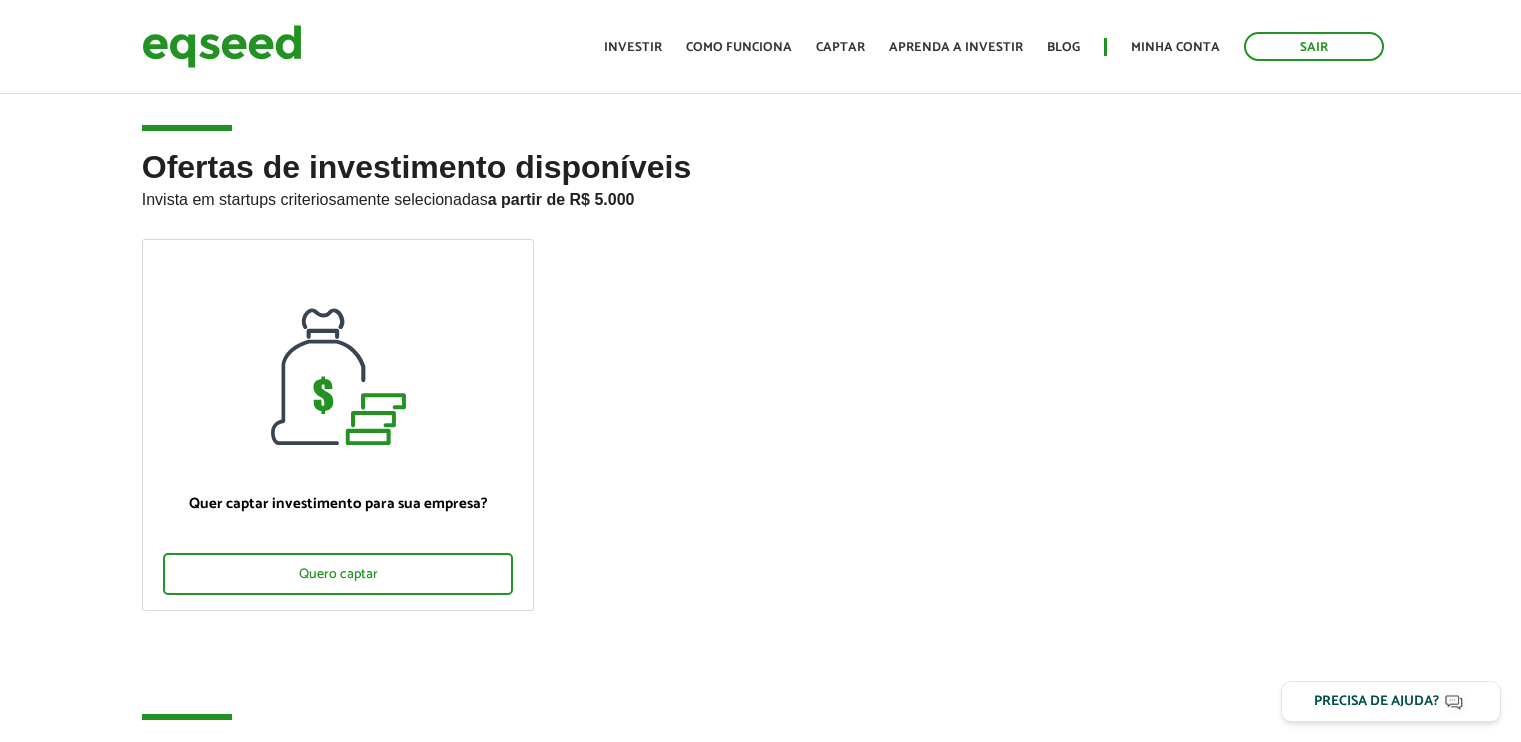 scroll, scrollTop: 0, scrollLeft: 0, axis: both 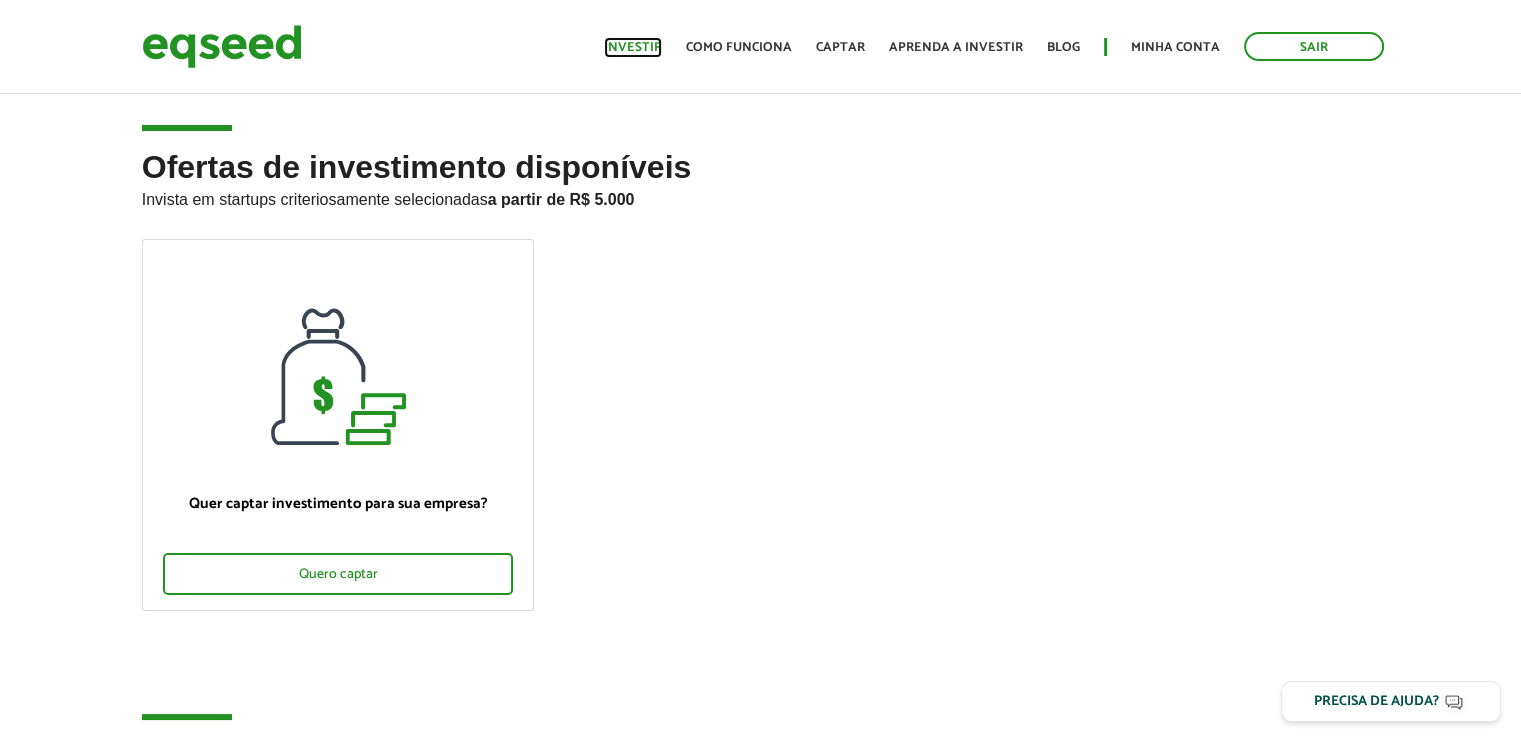 click on "Investir" at bounding box center [633, 47] 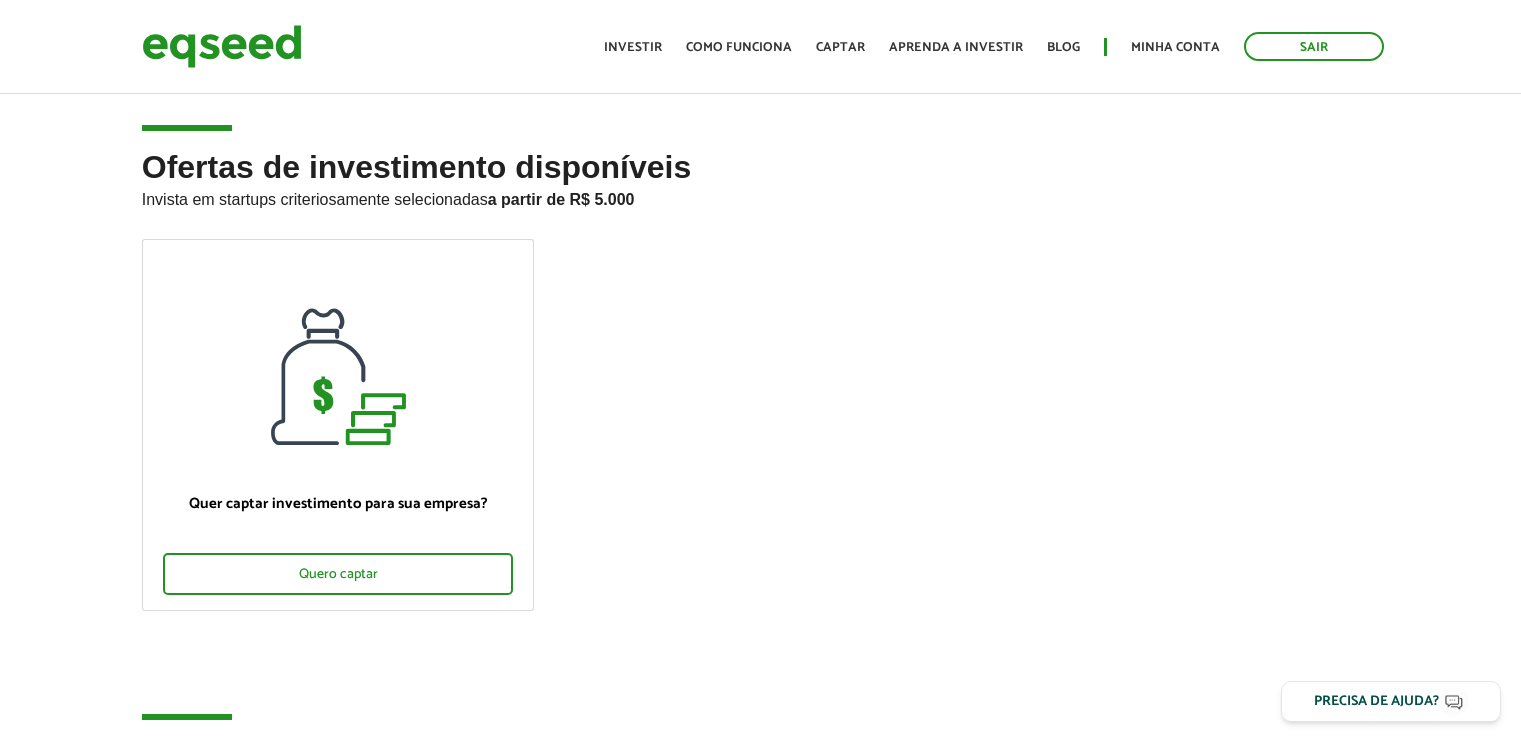 scroll, scrollTop: 0, scrollLeft: 0, axis: both 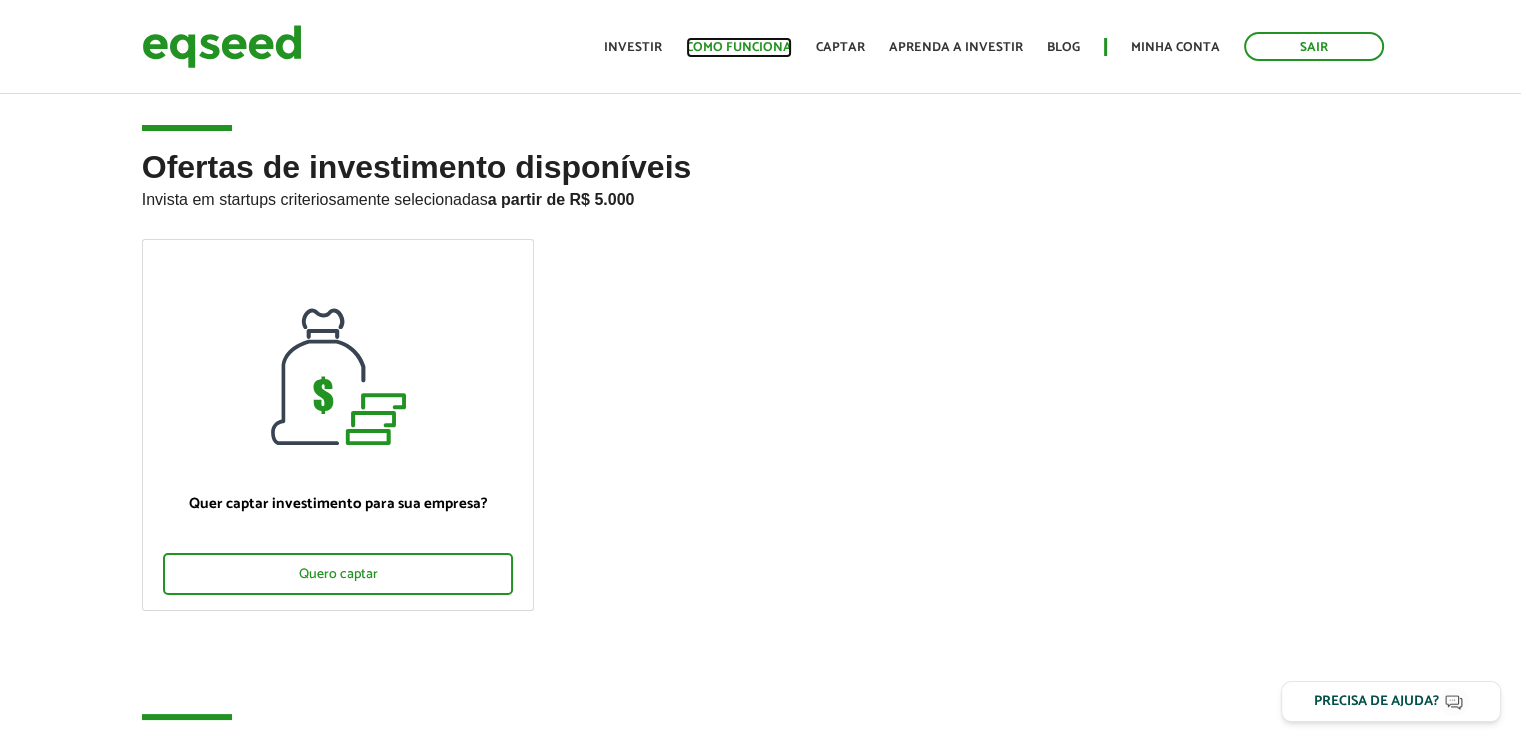 click on "Como funciona" at bounding box center [739, 47] 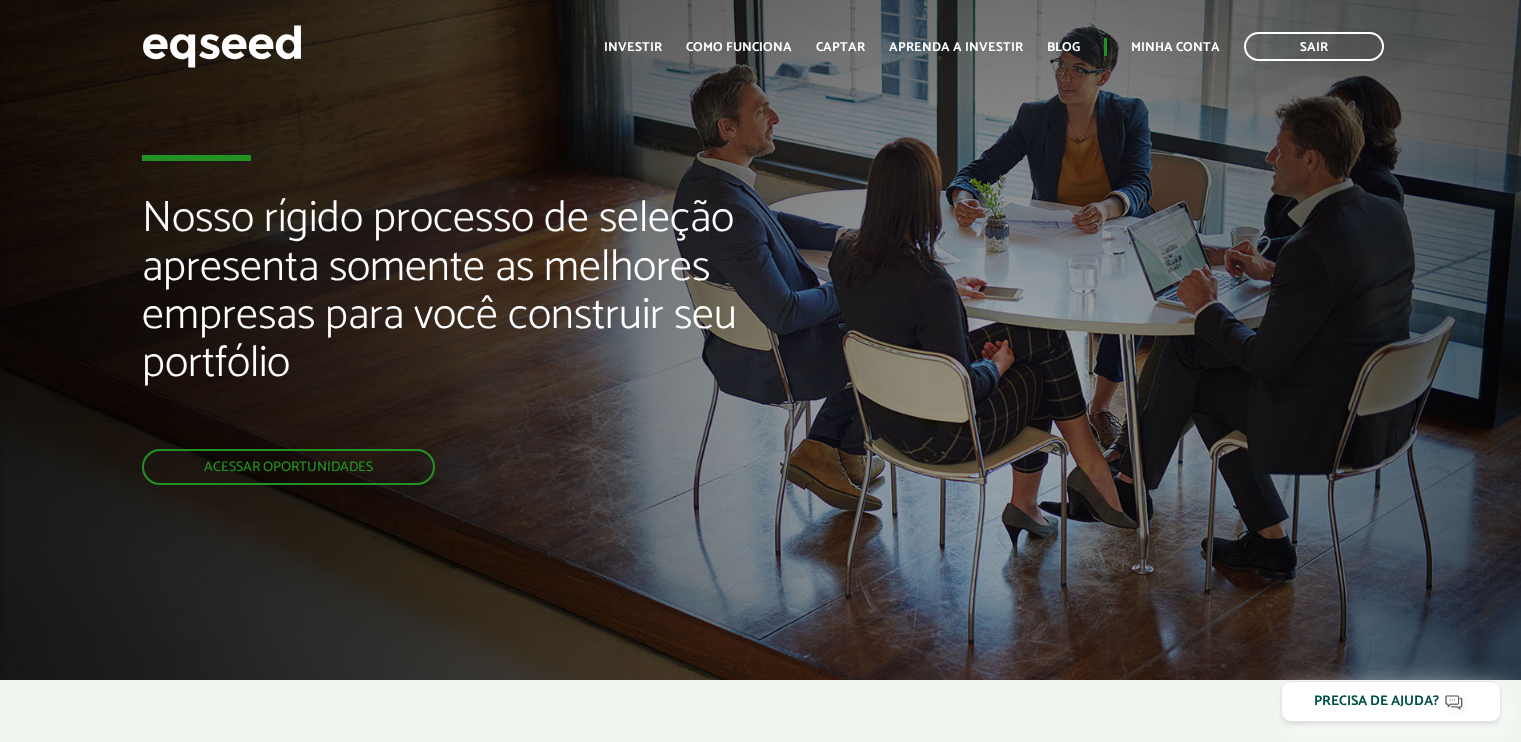 scroll, scrollTop: 0, scrollLeft: 0, axis: both 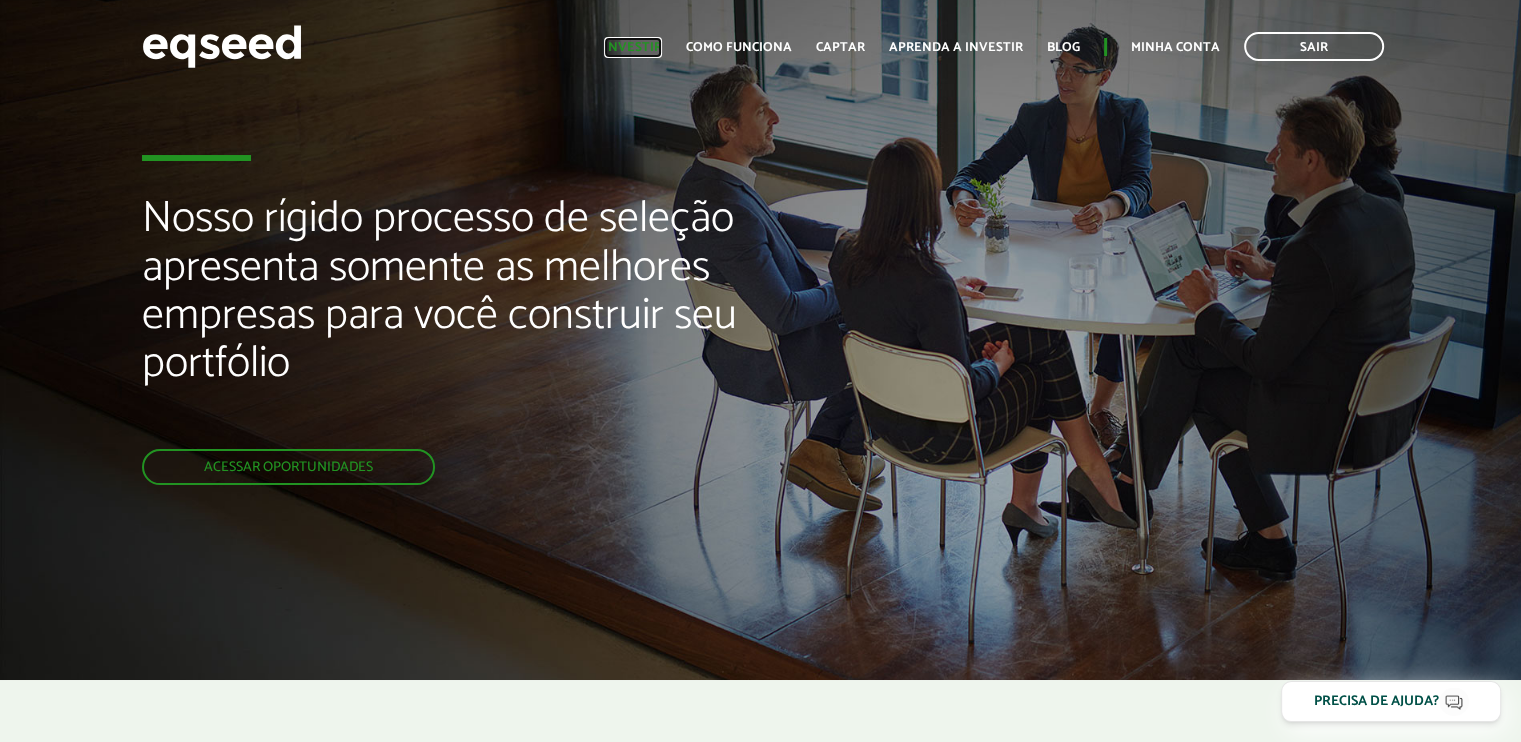 click on "Investir" at bounding box center (633, 47) 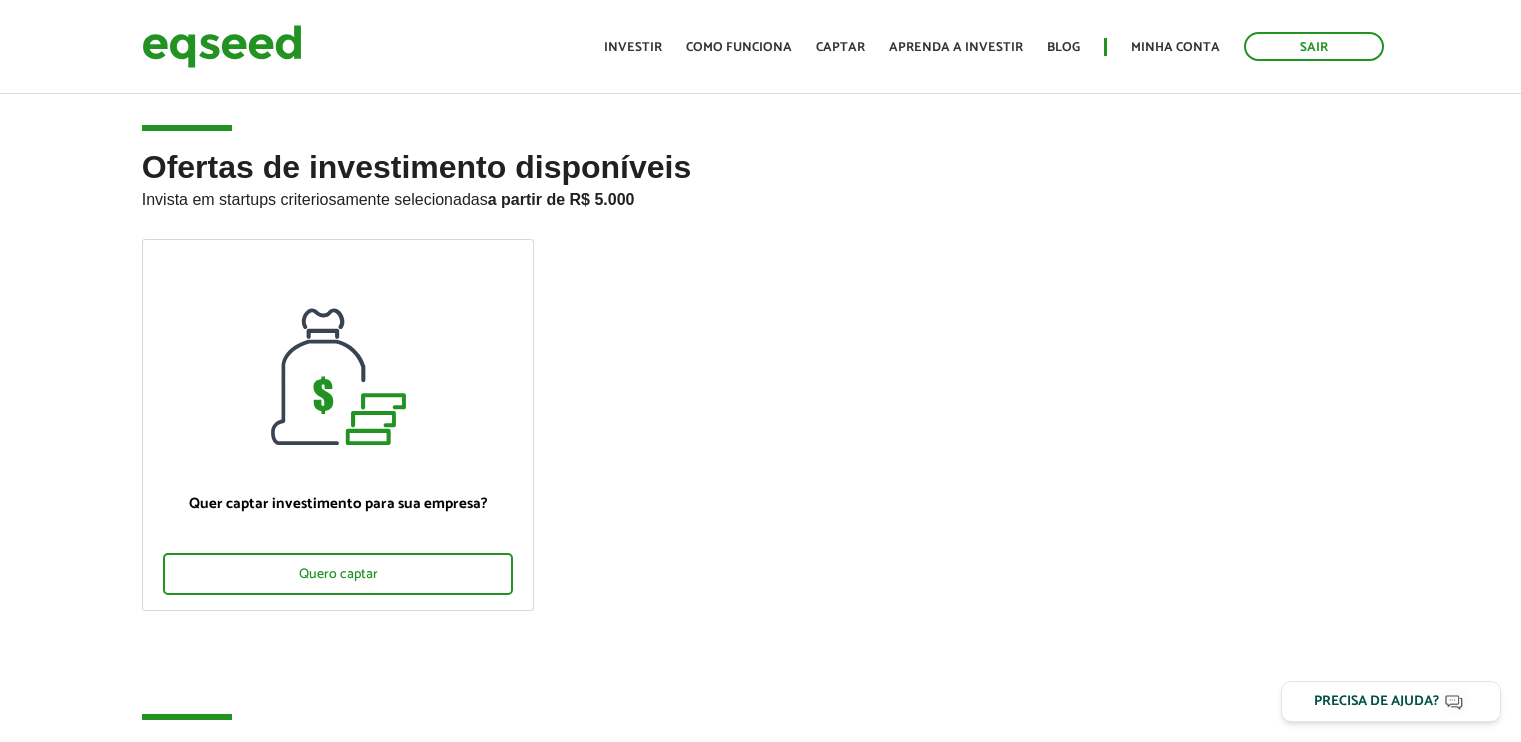 scroll, scrollTop: 0, scrollLeft: 0, axis: both 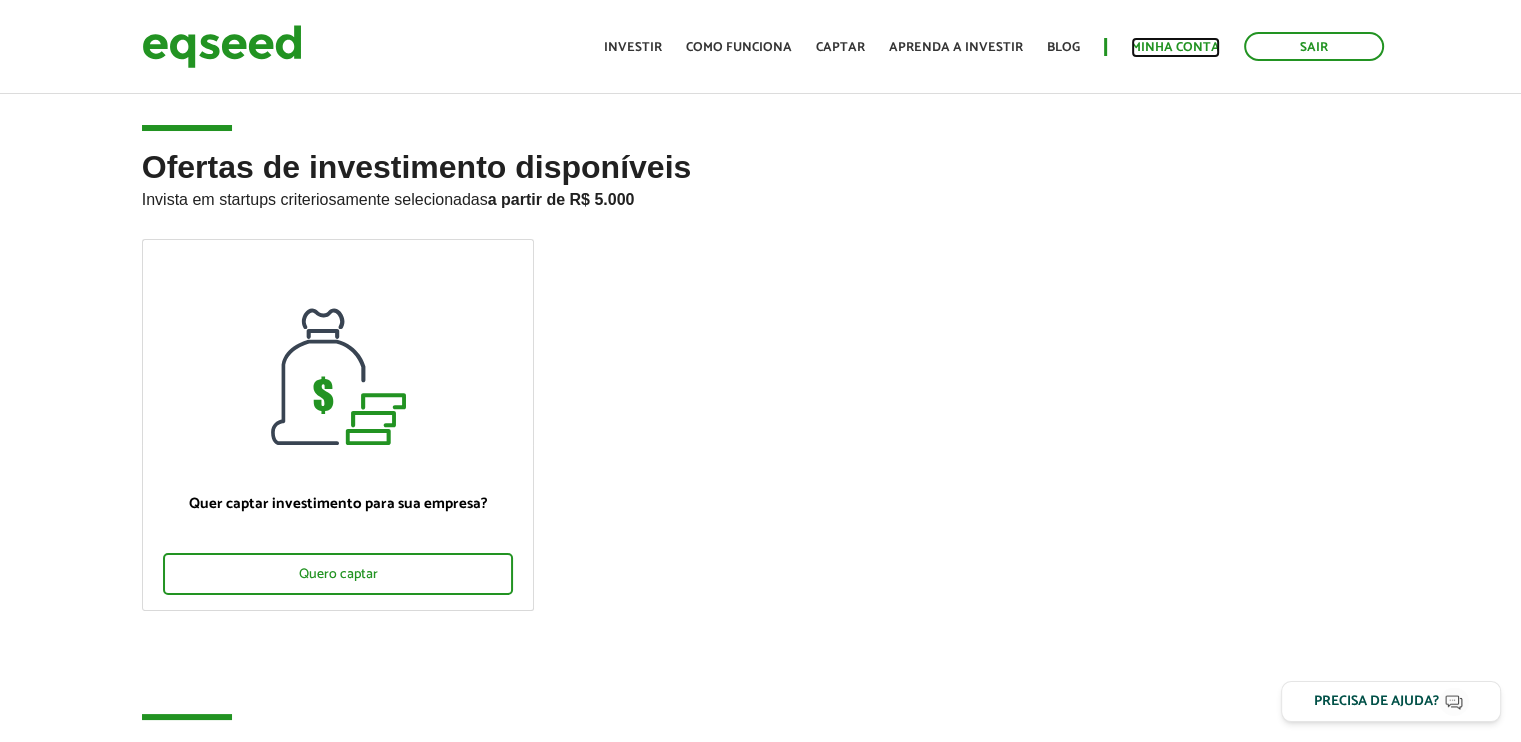 click on "Minha conta" at bounding box center [1175, 47] 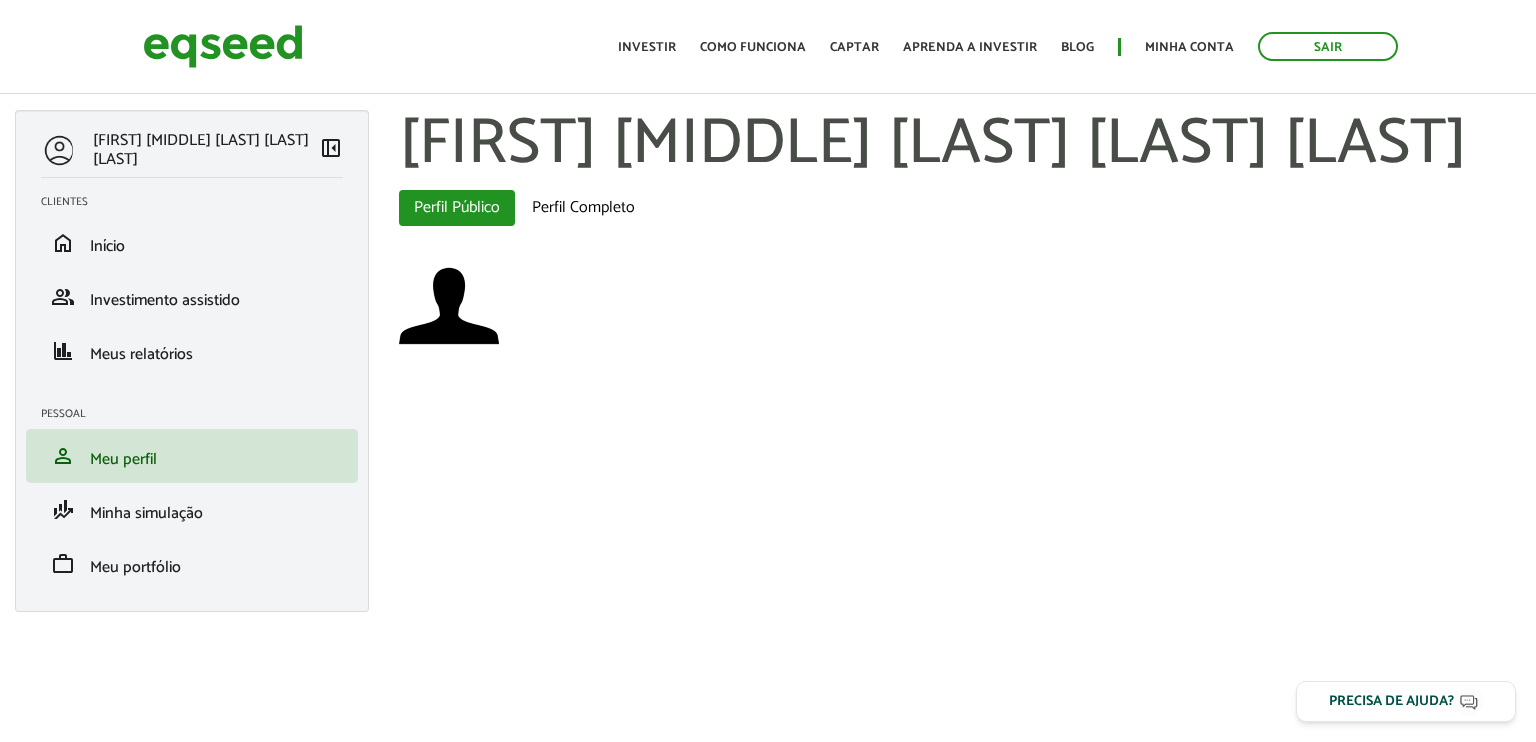 scroll, scrollTop: 0, scrollLeft: 0, axis: both 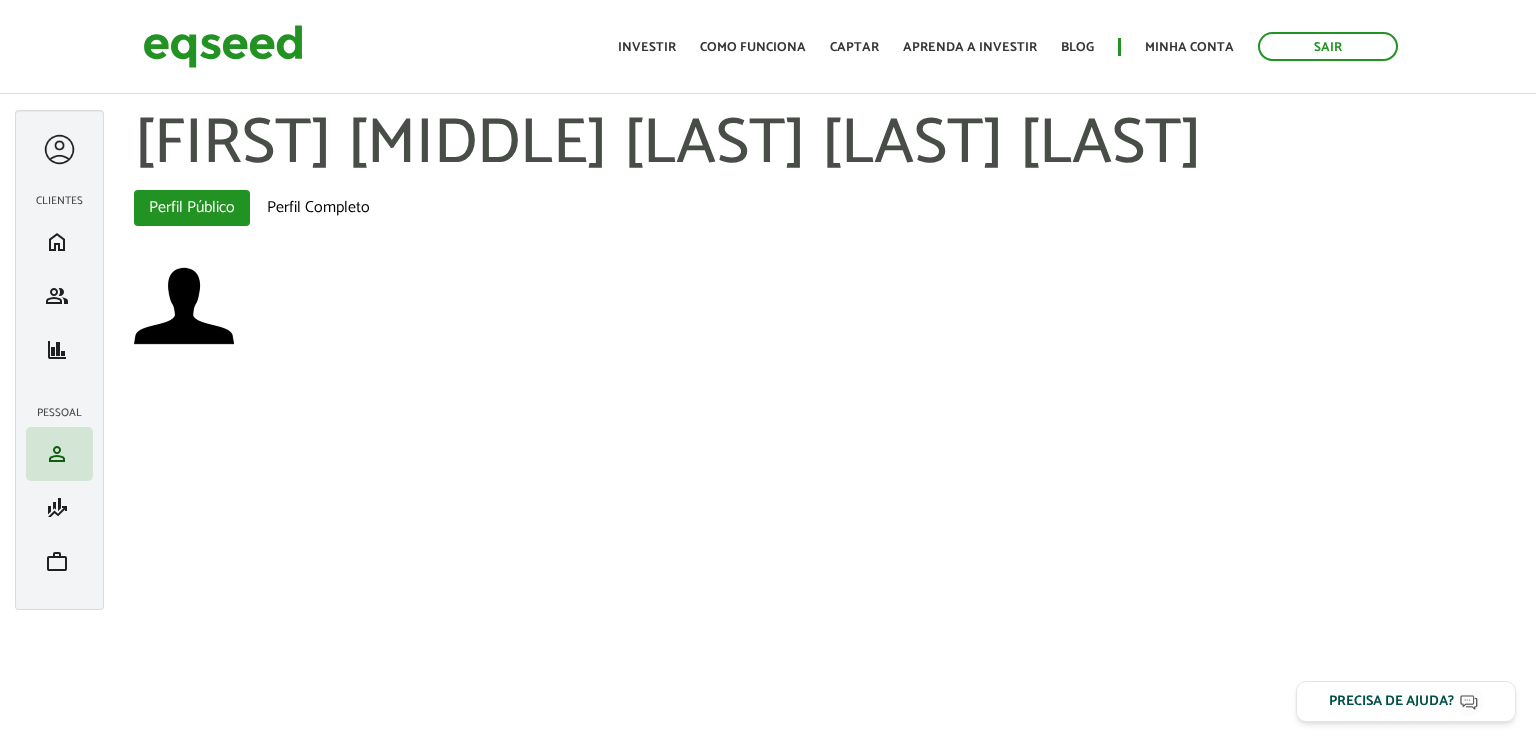 click at bounding box center (59, 149) 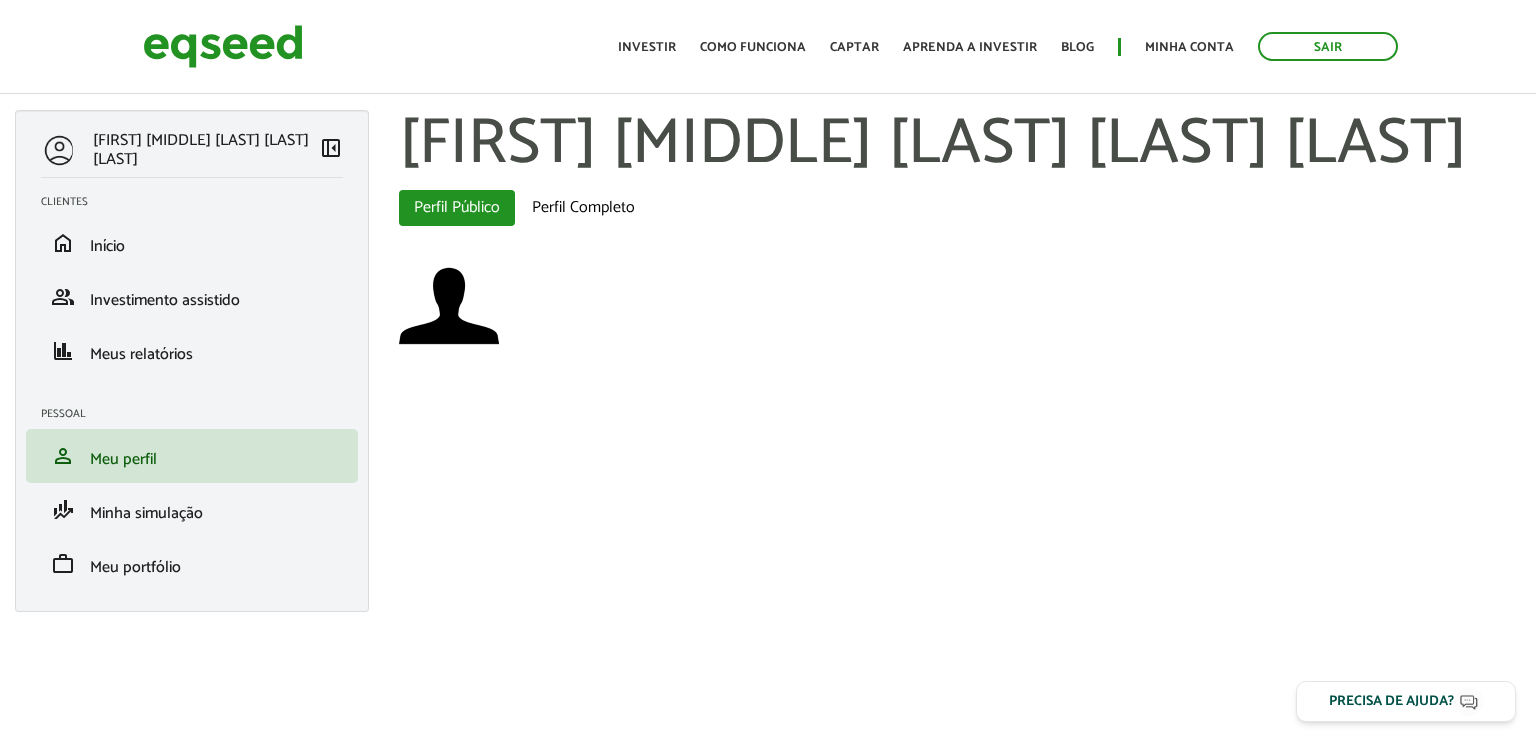 click on "Clientes" at bounding box center [199, 202] 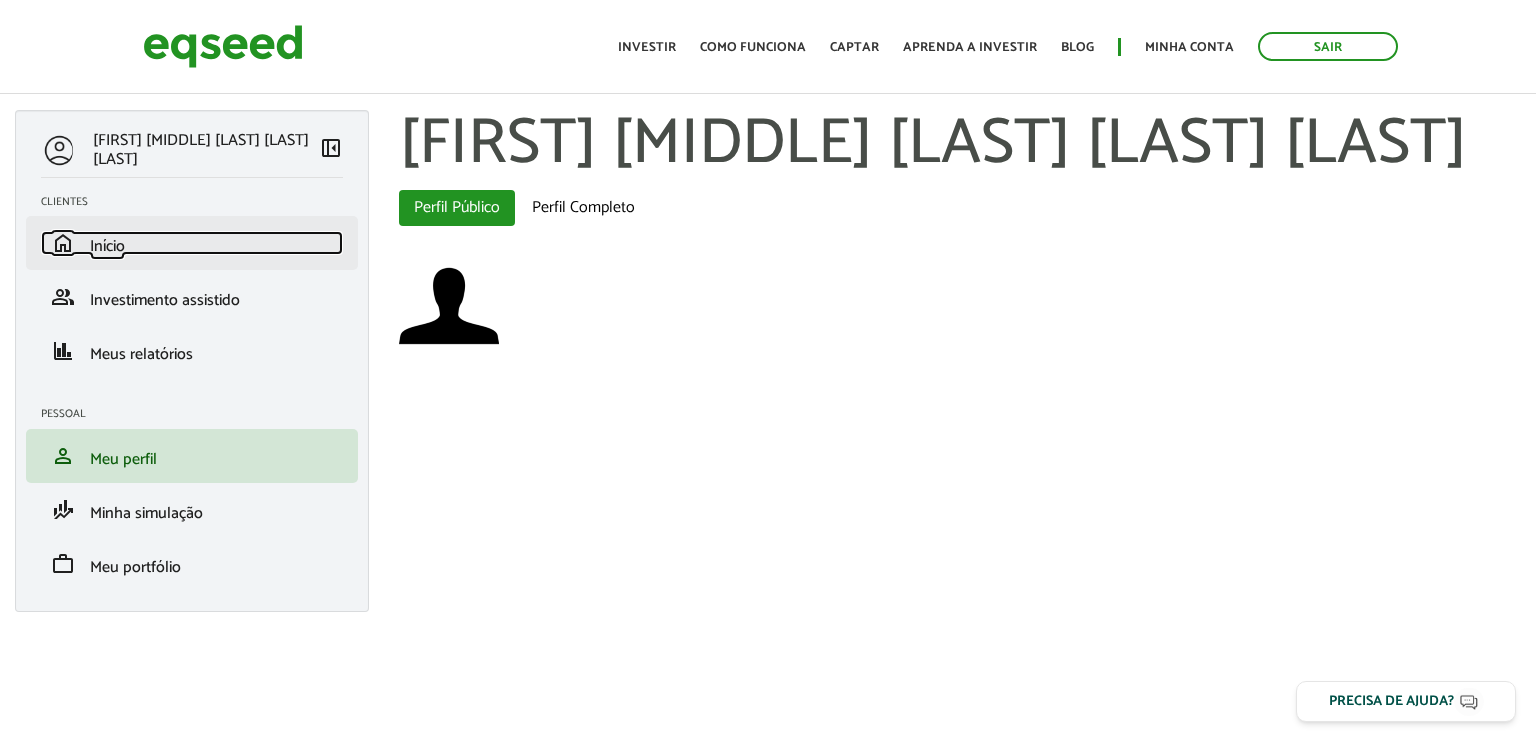click on "Início" at bounding box center [107, 246] 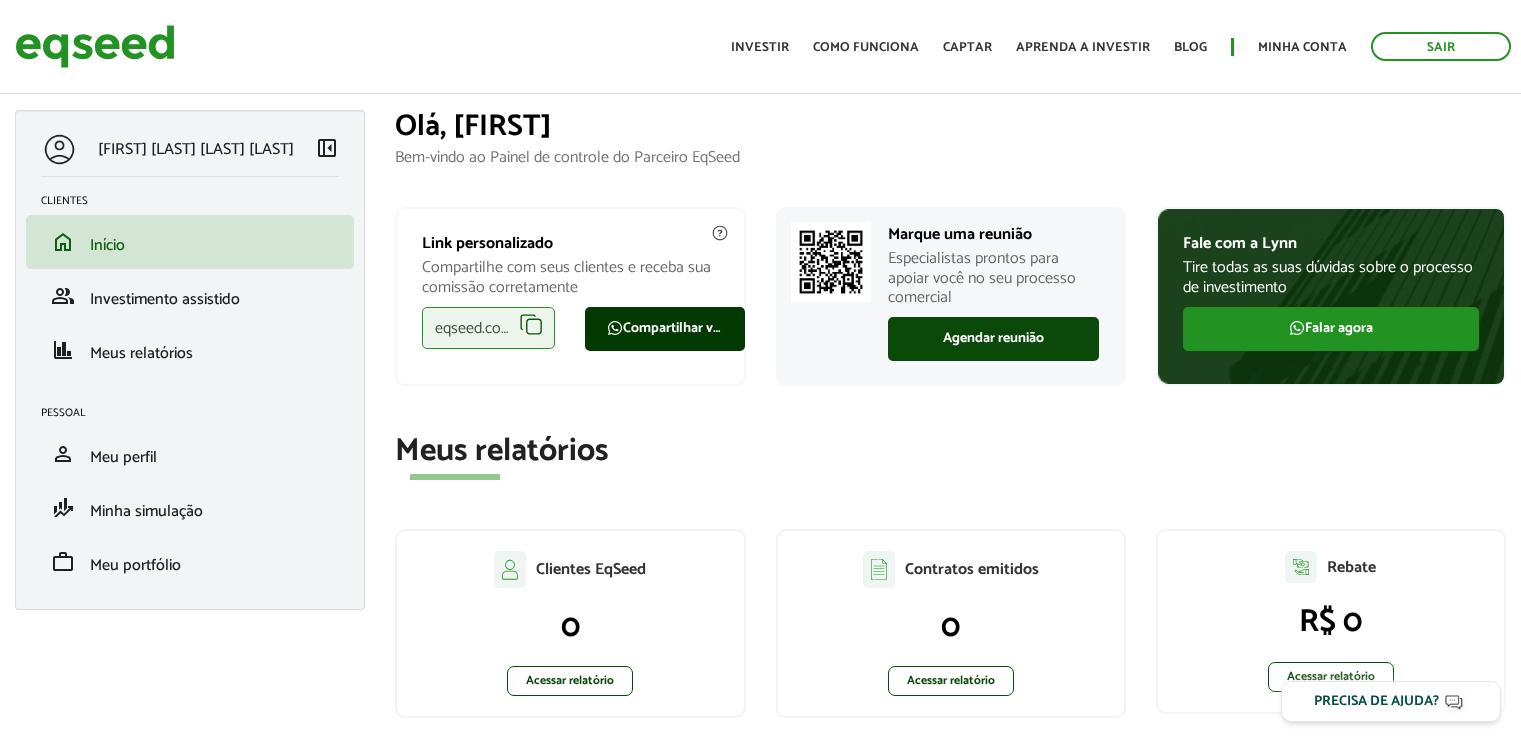 scroll, scrollTop: 0, scrollLeft: 0, axis: both 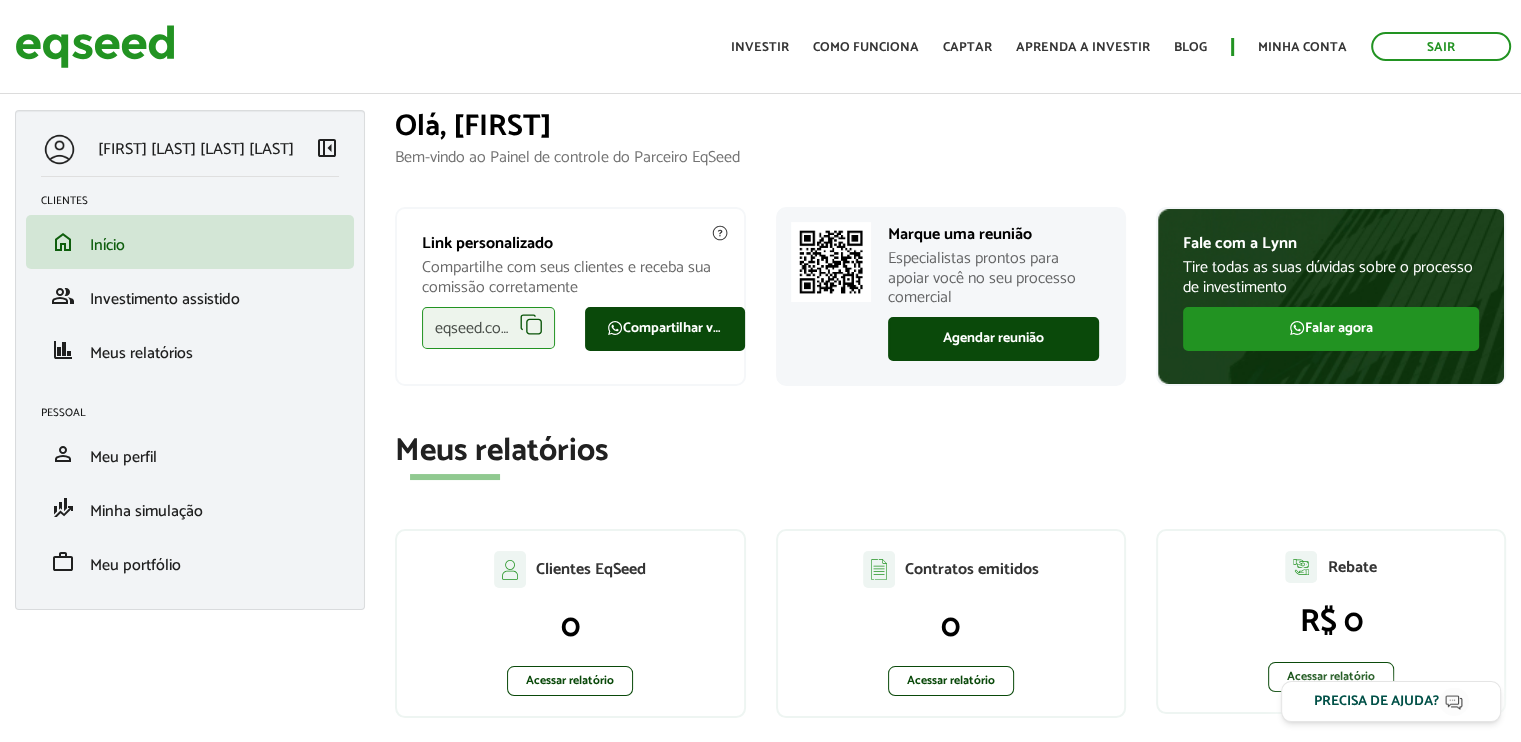 click on "Sair
Toggle navigation
Toggle navigation
Início
Investir Como funciona Captar Aprenda a investir Blog Minha conta Sair" at bounding box center [760, 46] 